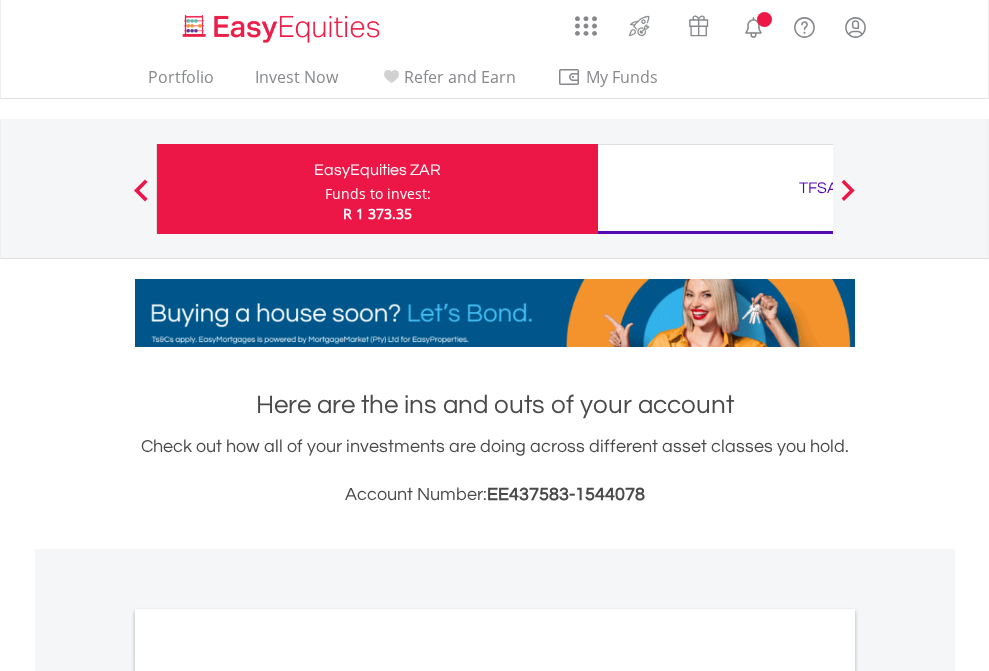 scroll, scrollTop: 0, scrollLeft: 0, axis: both 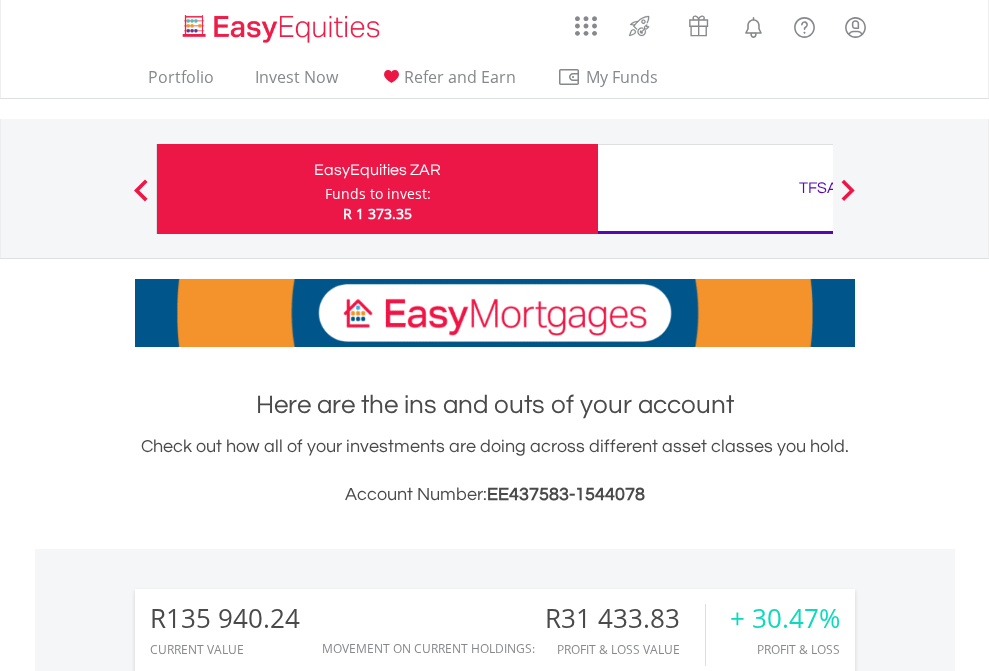 click on "Funds to invest:" at bounding box center [378, 194] 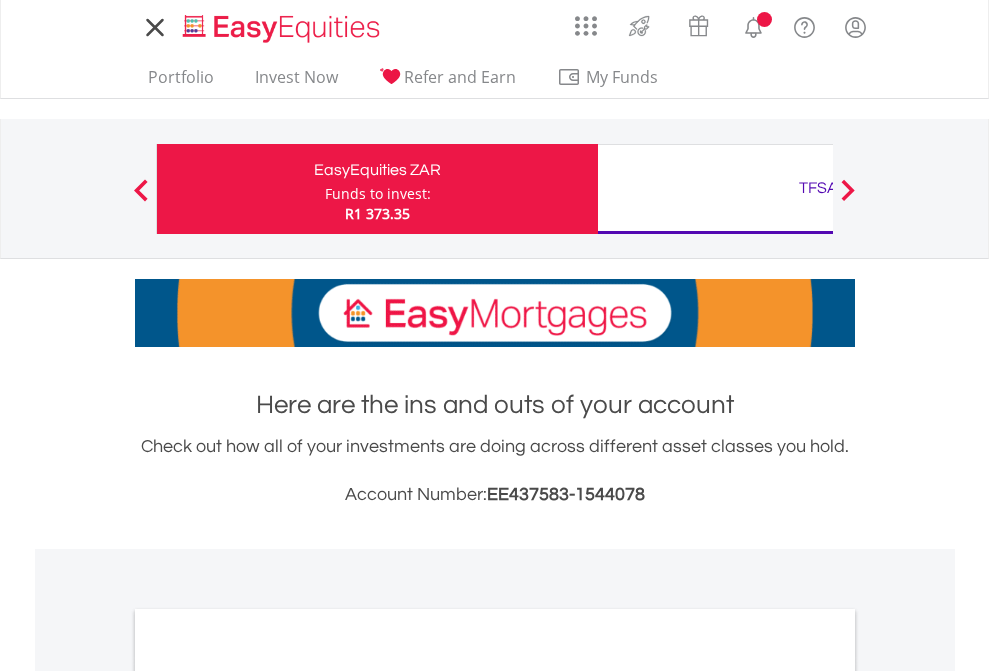 scroll, scrollTop: 0, scrollLeft: 0, axis: both 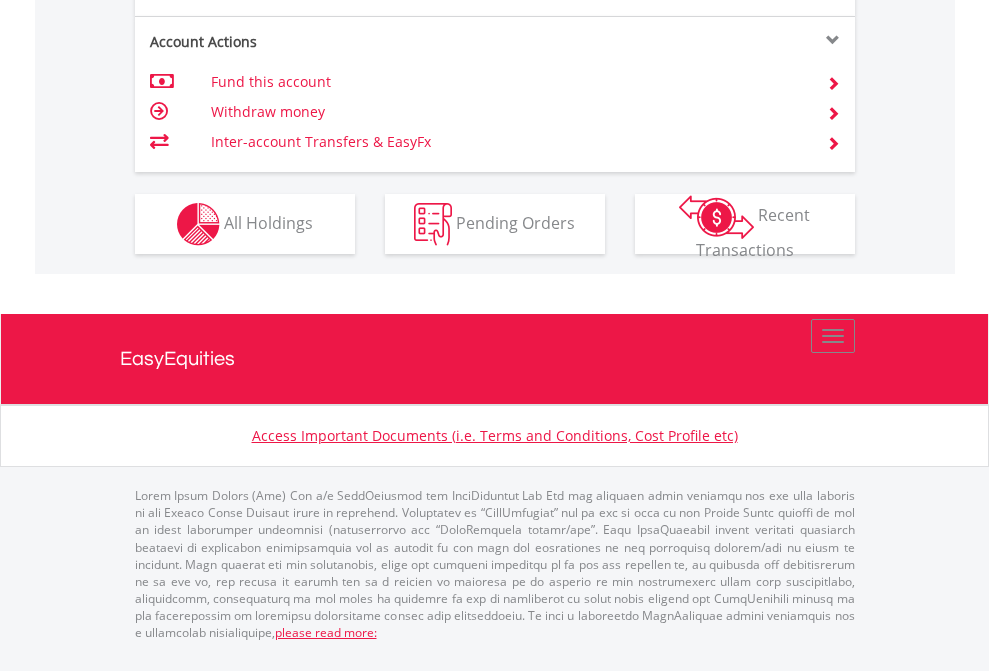 click on "Investment types" at bounding box center (706, -337) 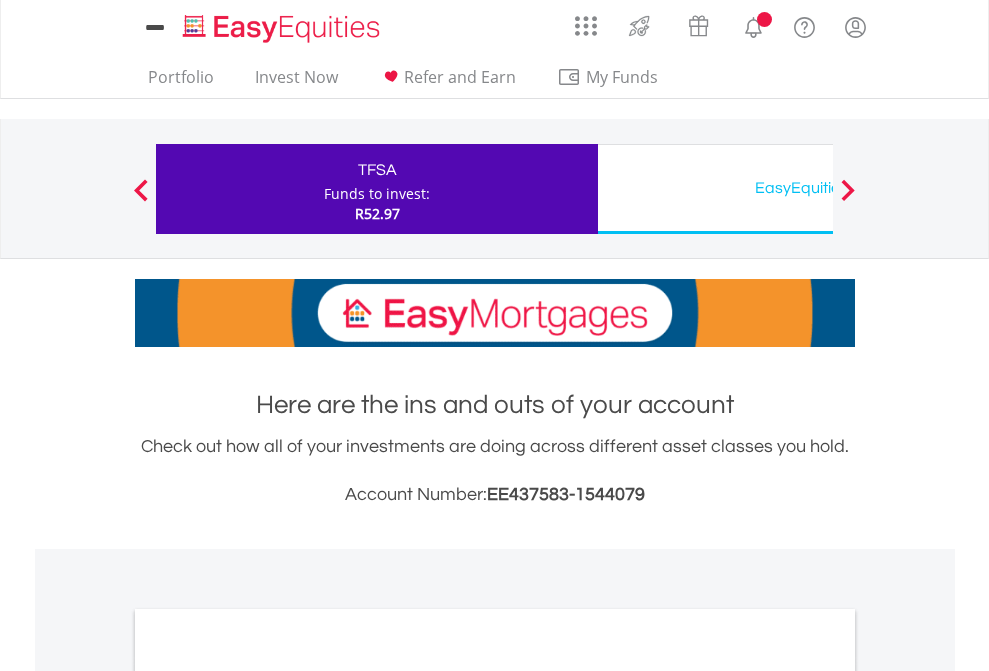 scroll, scrollTop: 0, scrollLeft: 0, axis: both 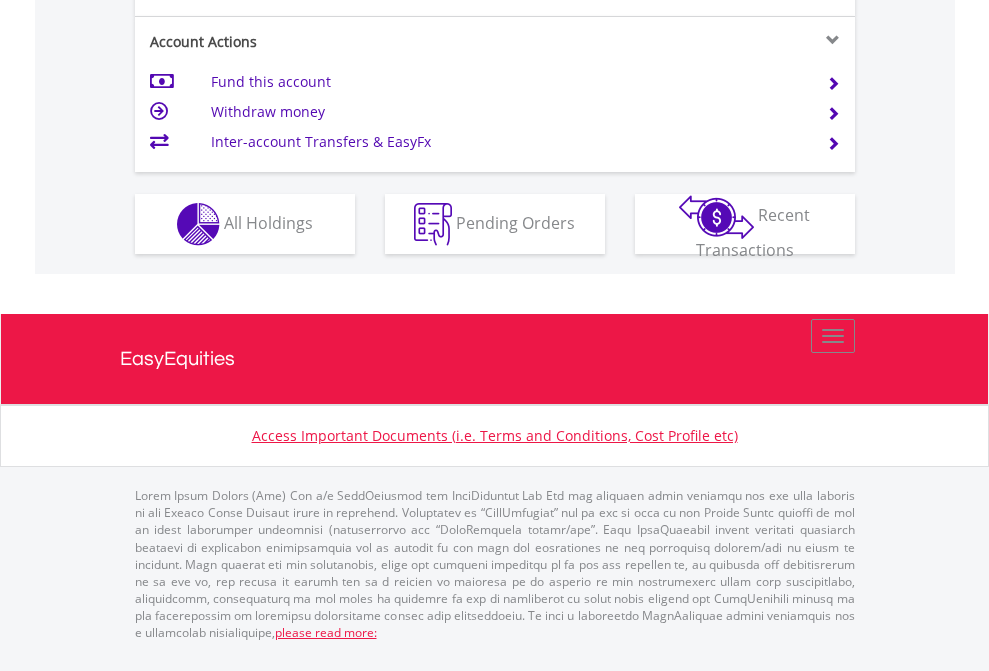 click on "Investment types" at bounding box center (706, -337) 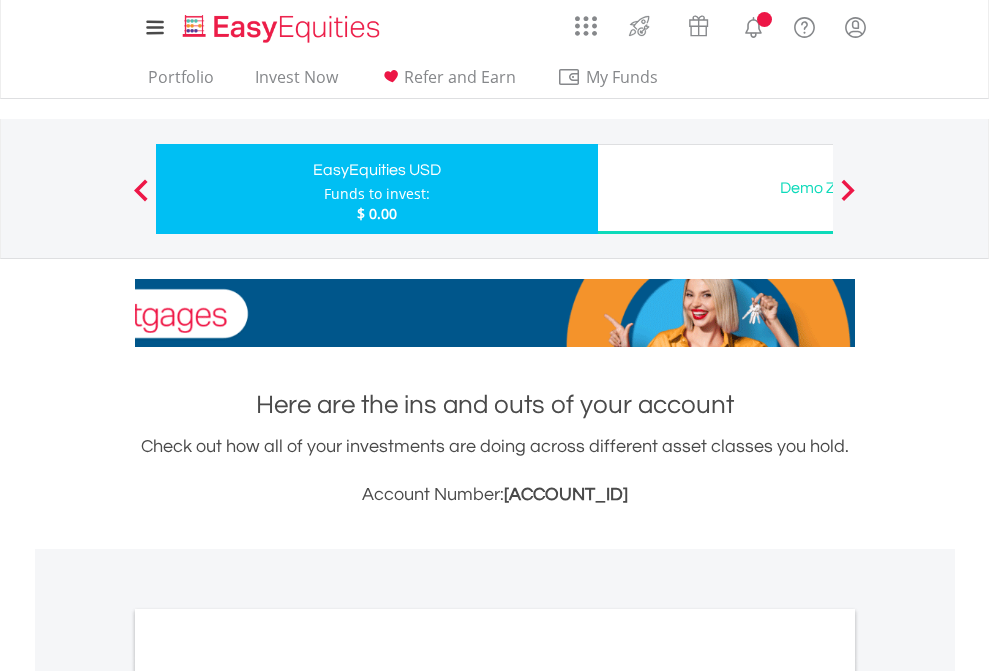 scroll, scrollTop: 0, scrollLeft: 0, axis: both 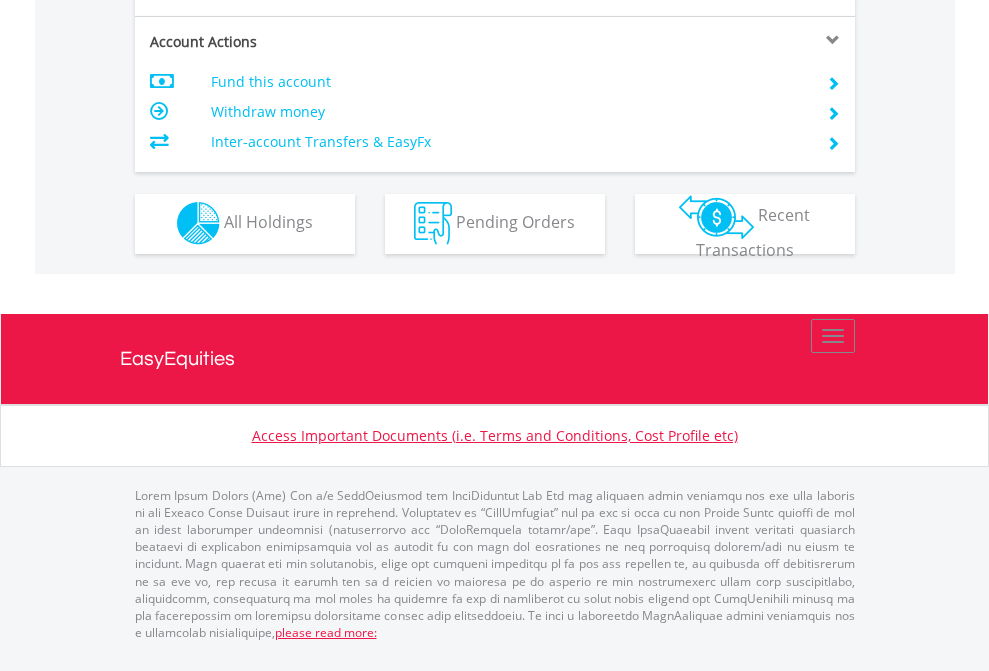click on "Investment types" at bounding box center (706, -353) 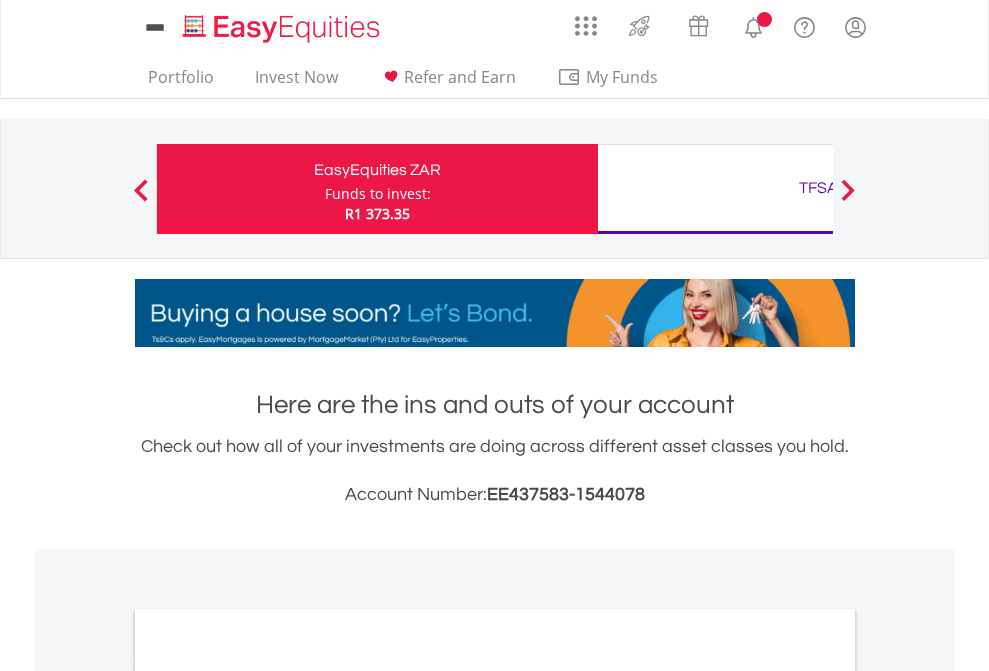 click on "All Holdings" at bounding box center [268, 1096] 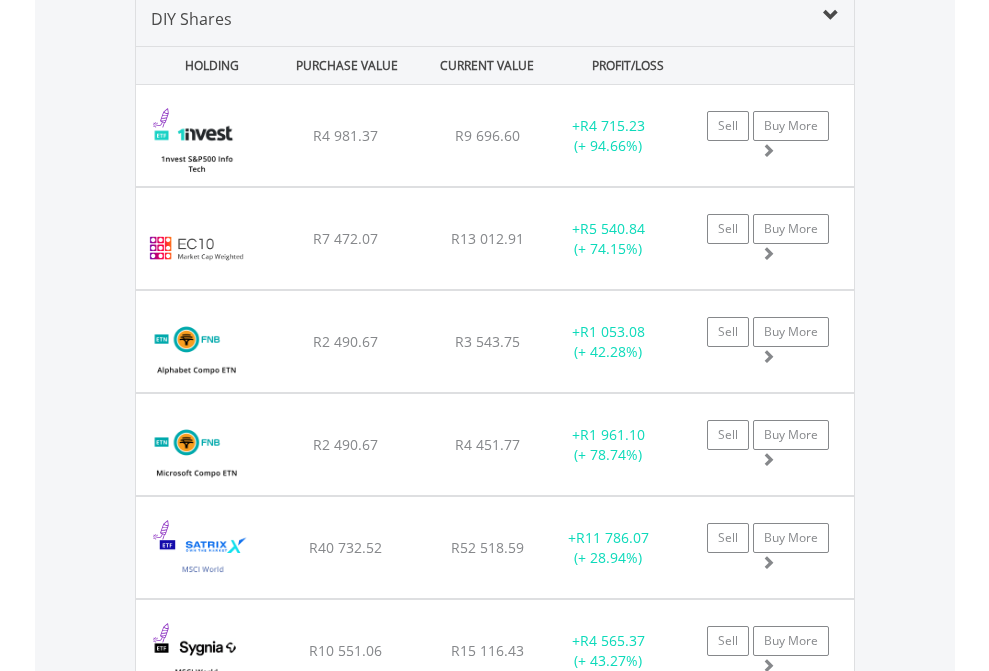scroll, scrollTop: 1933, scrollLeft: 0, axis: vertical 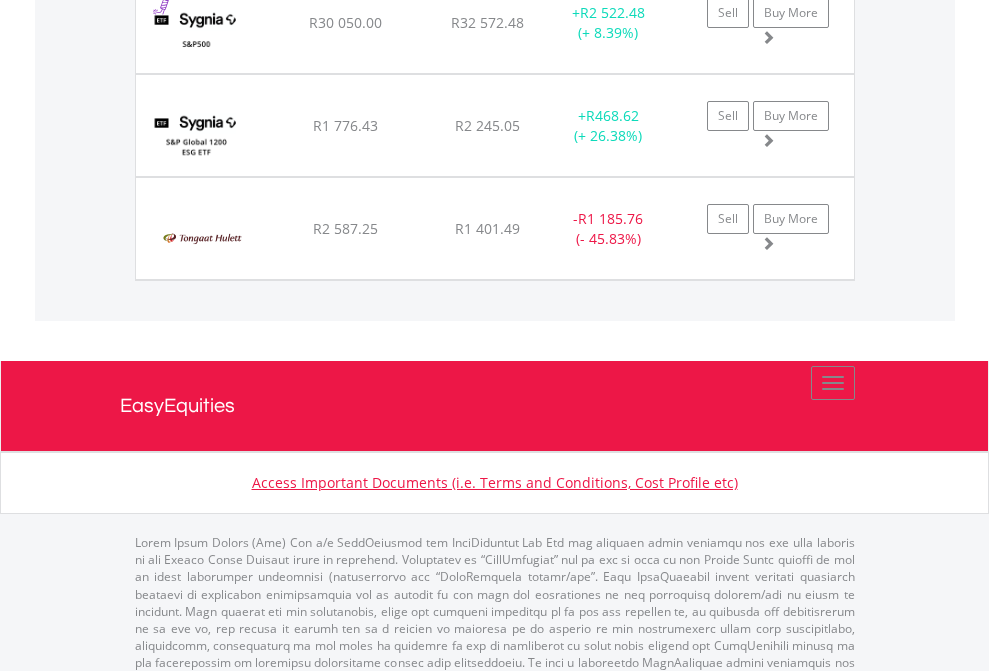 click on "TFSA" at bounding box center (818, -1745) 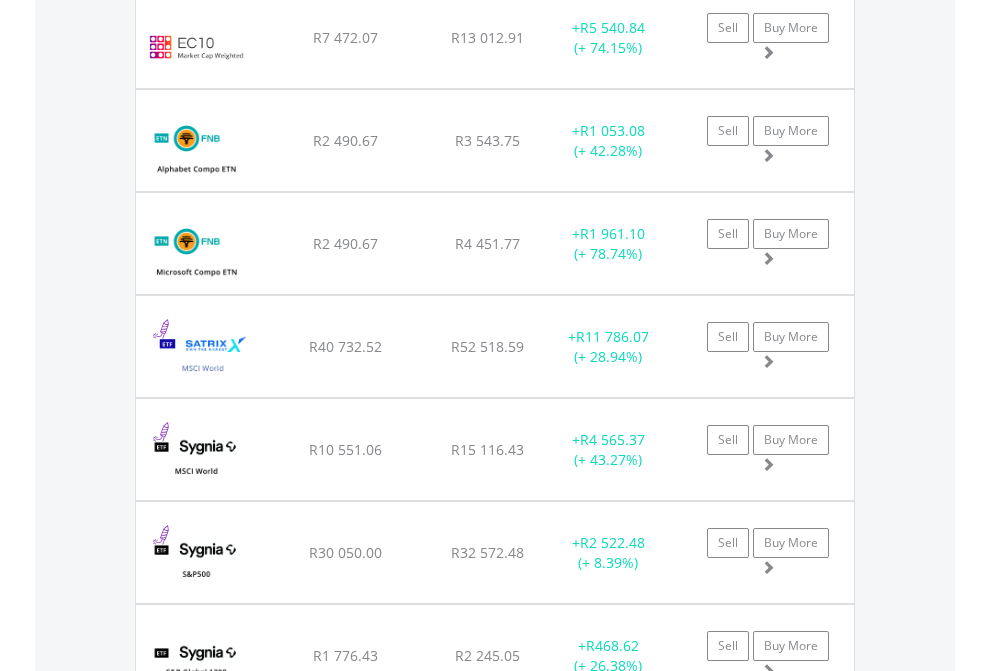 scroll, scrollTop: 144, scrollLeft: 0, axis: vertical 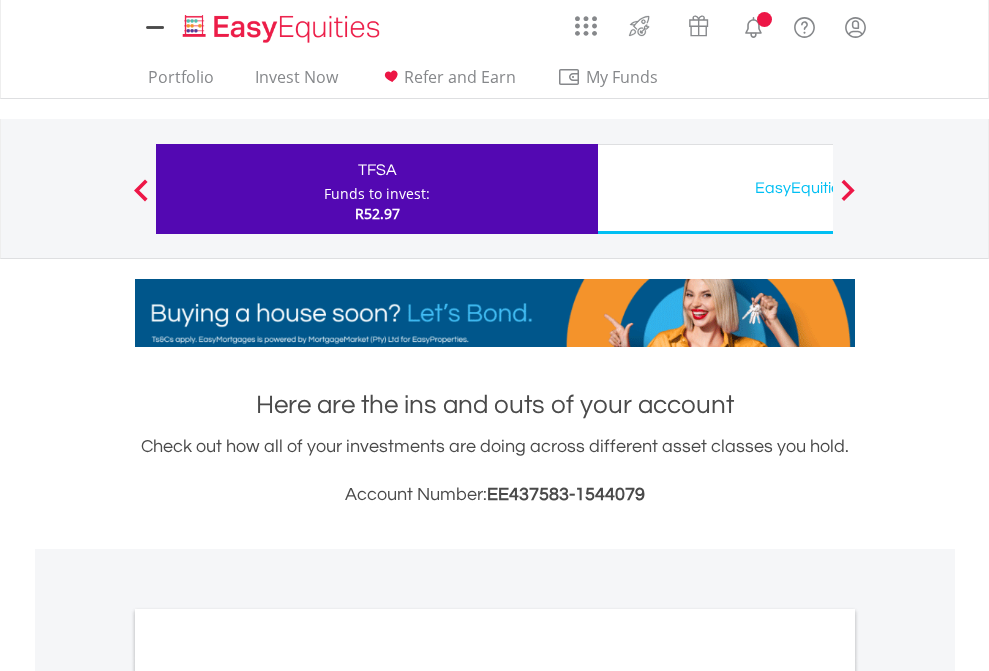 click on "All Holdings" at bounding box center [268, 1096] 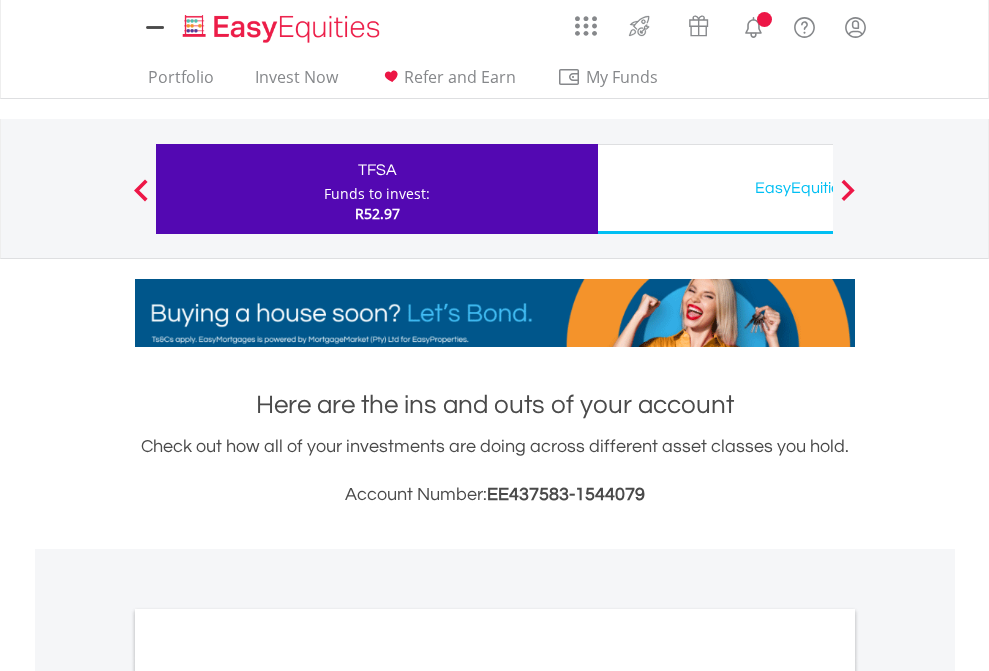 scroll, scrollTop: 1202, scrollLeft: 0, axis: vertical 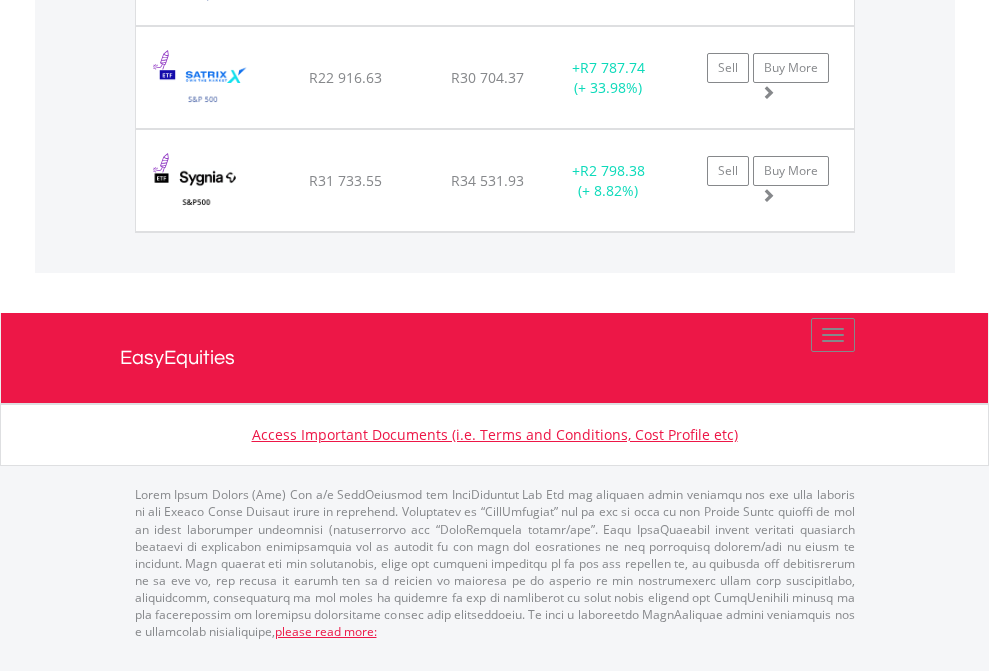 click on "EasyEquities USD" at bounding box center [818, -2037] 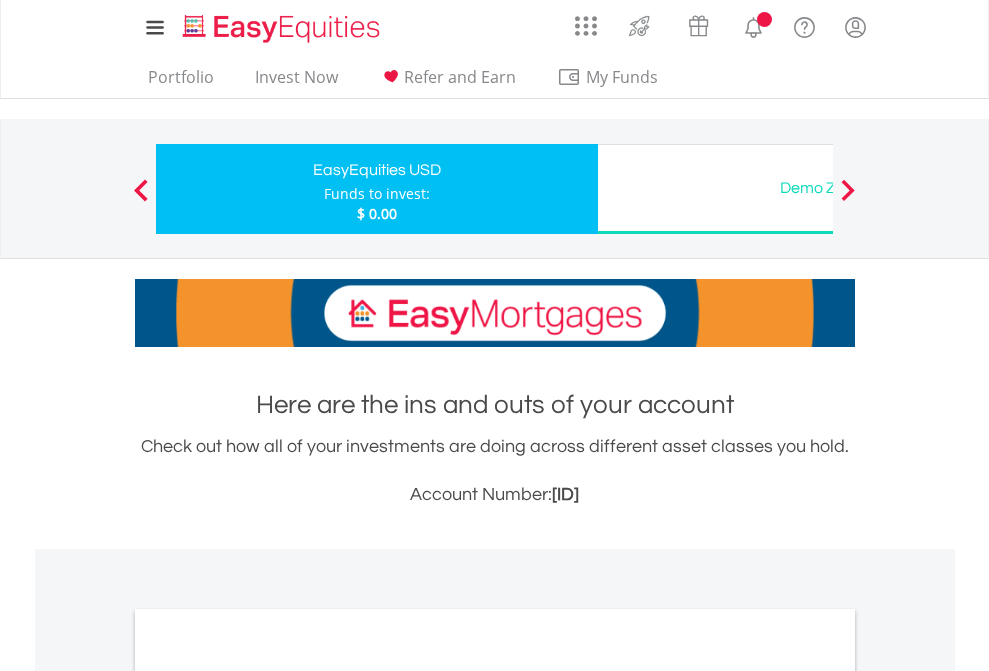 scroll, scrollTop: 0, scrollLeft: 0, axis: both 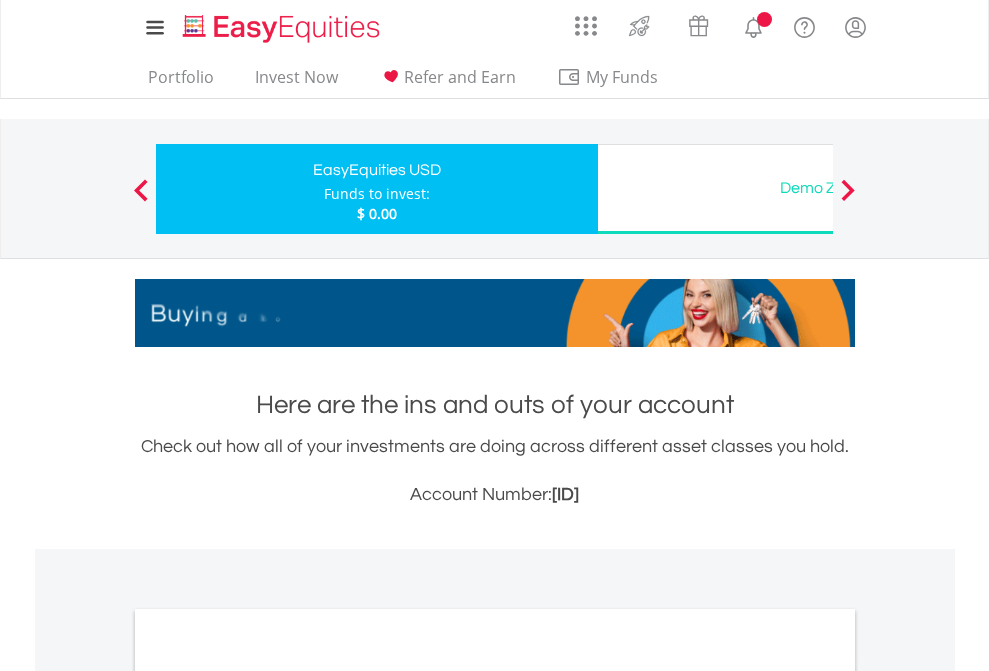 click on "All Holdings" at bounding box center (268, 1096) 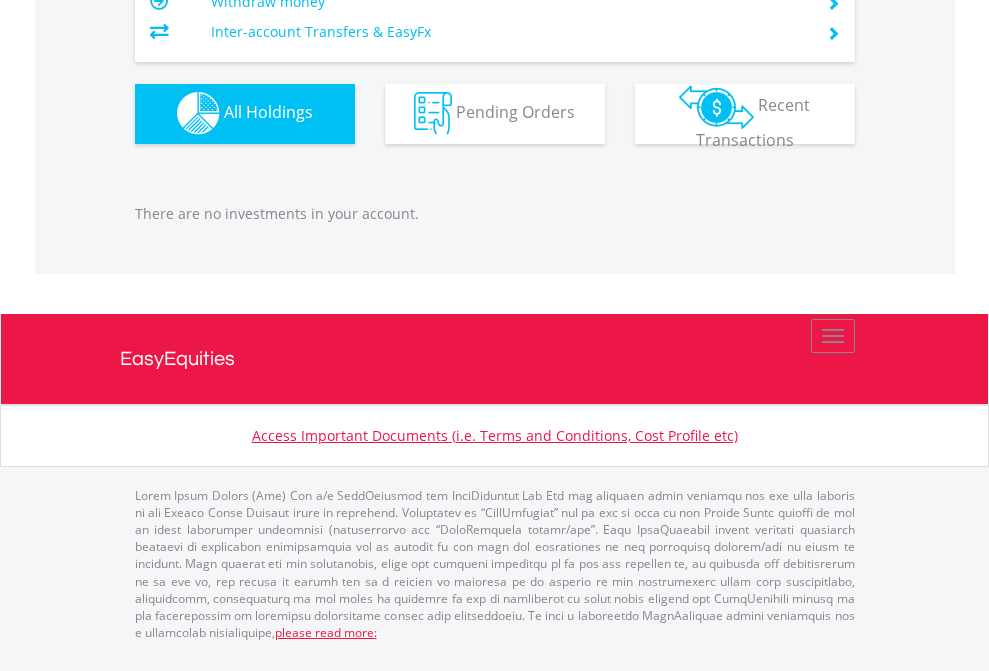 scroll, scrollTop: 1980, scrollLeft: 0, axis: vertical 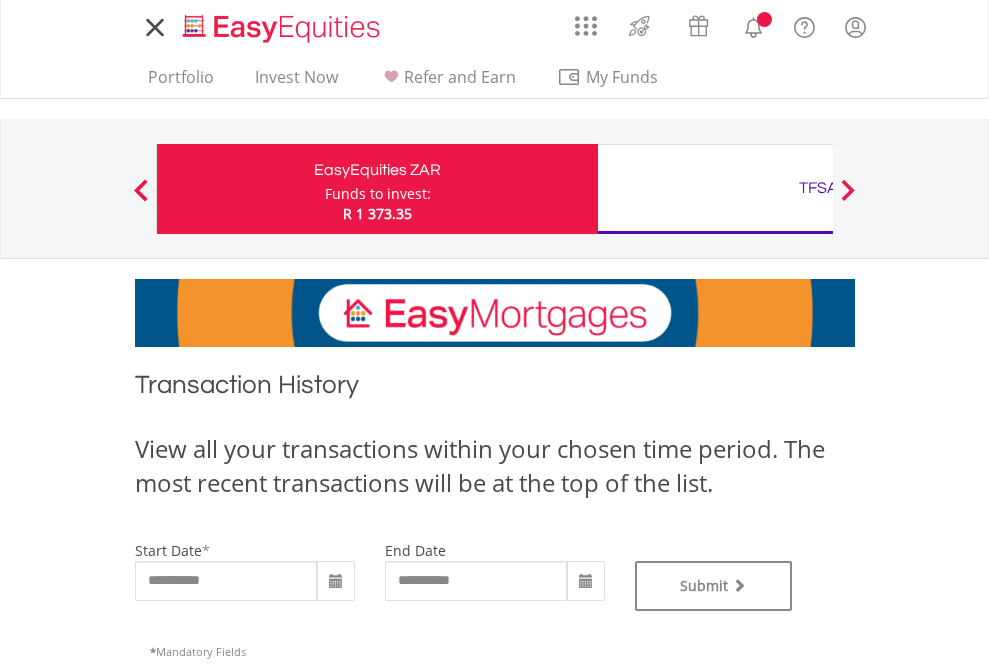 type on "**********" 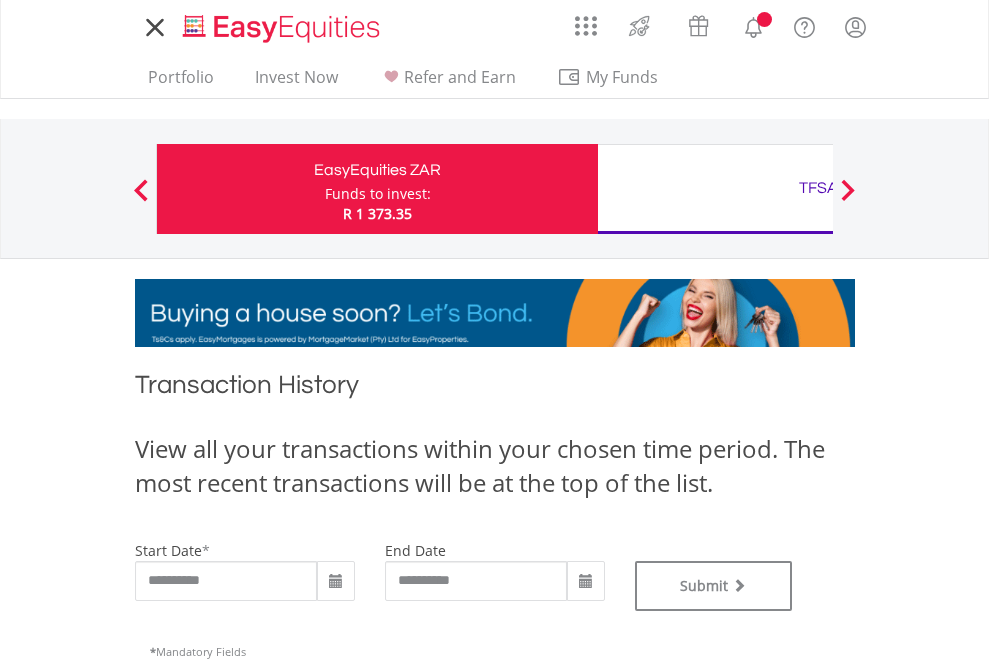 type on "**********" 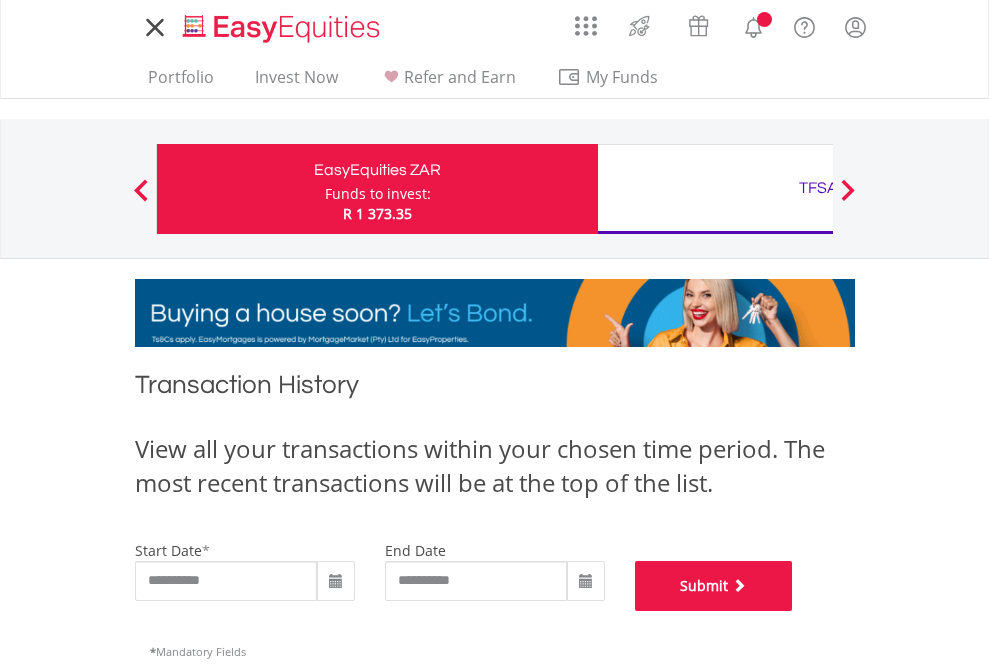click on "Submit" at bounding box center [714, 586] 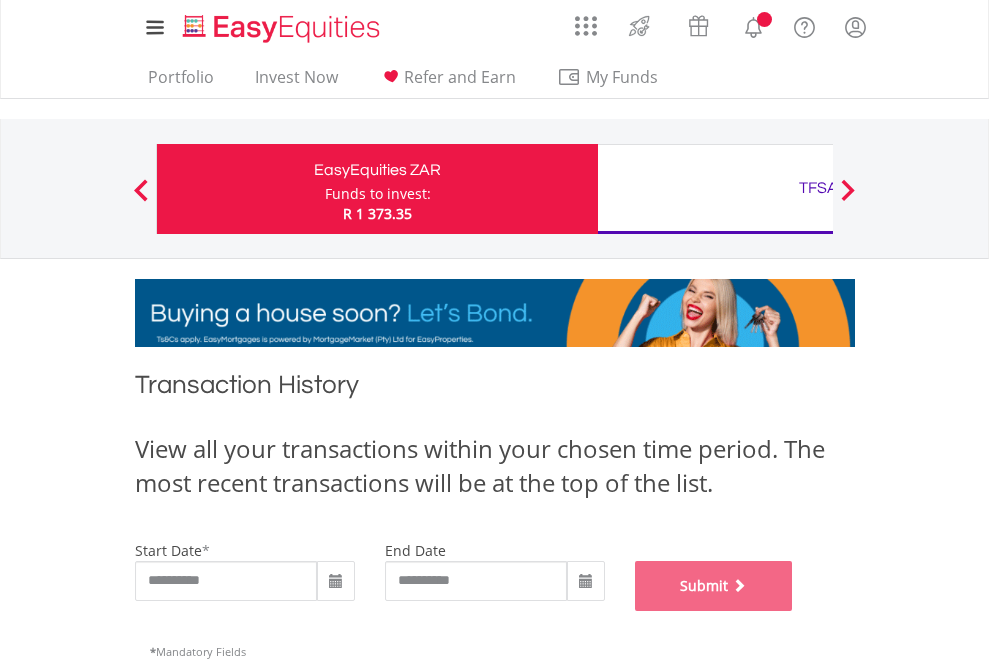 scroll, scrollTop: 811, scrollLeft: 0, axis: vertical 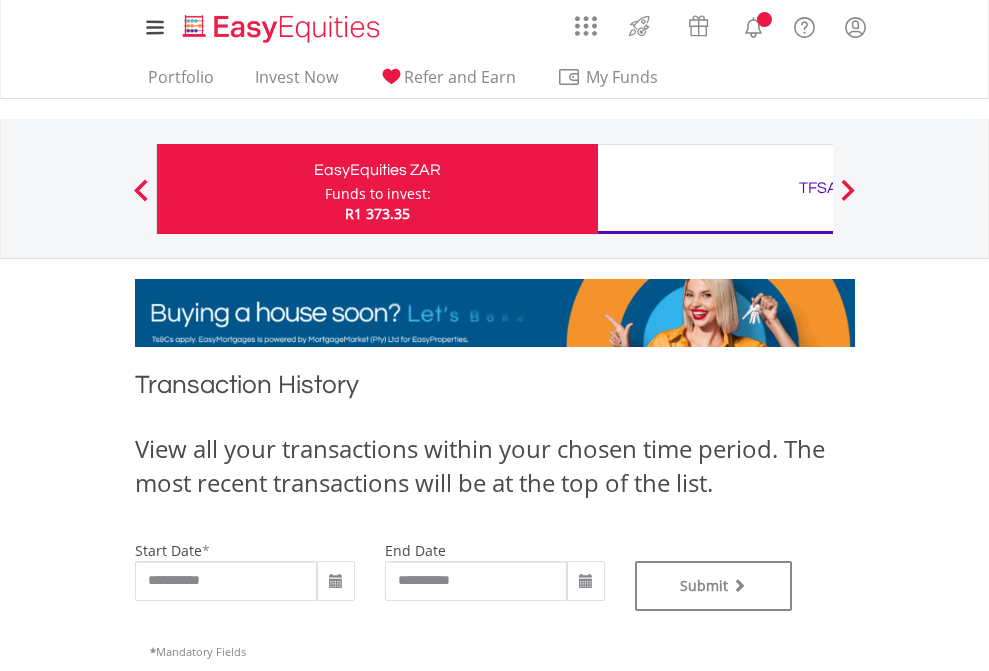 click on "TFSA" at bounding box center [818, 188] 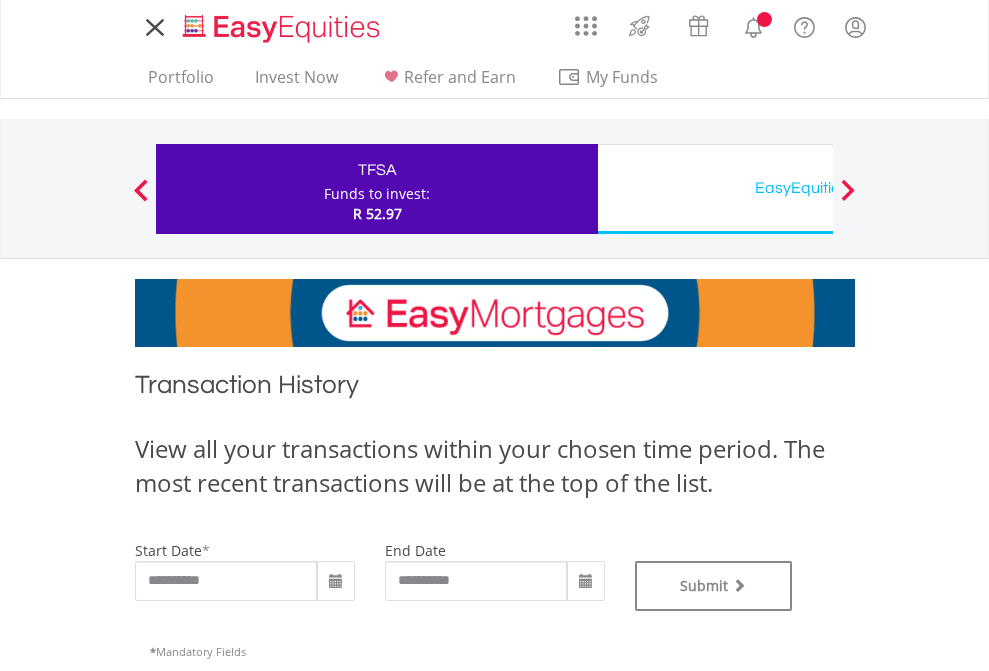 scroll, scrollTop: 0, scrollLeft: 0, axis: both 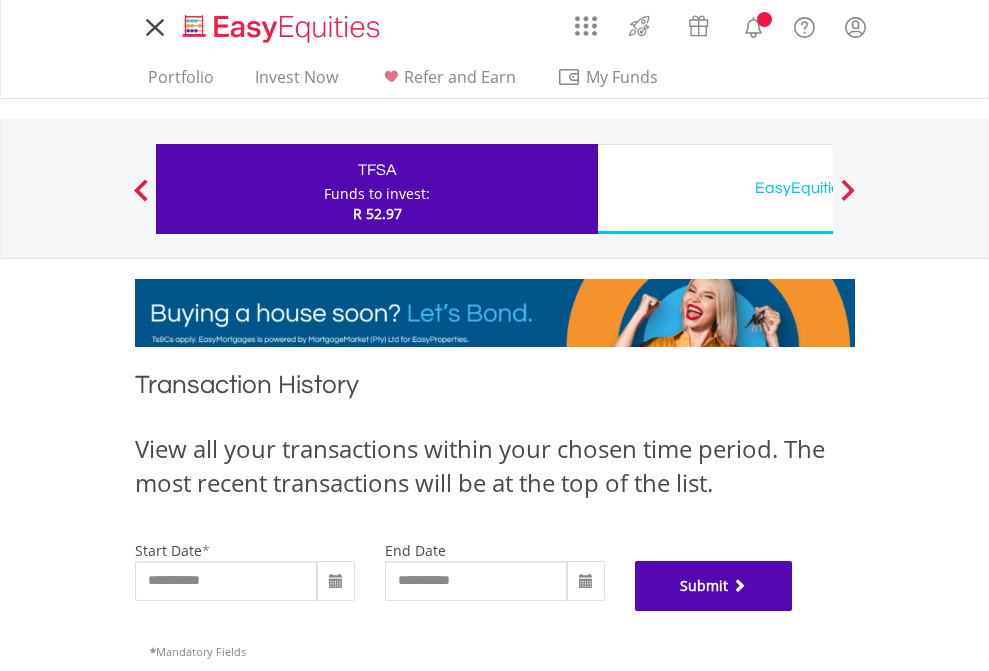 click on "Submit" at bounding box center [714, 586] 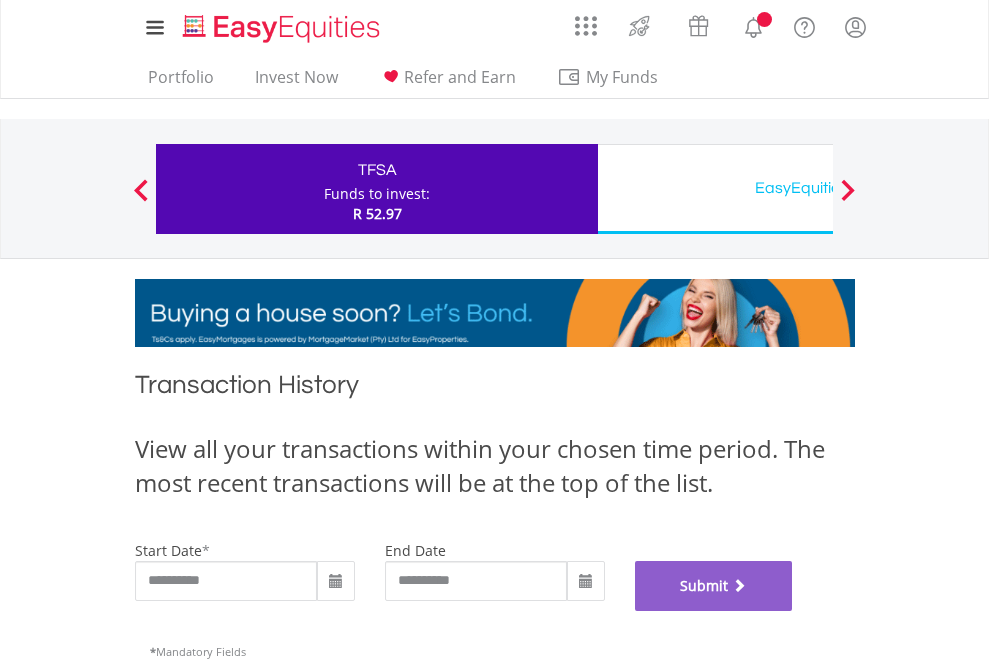 scroll, scrollTop: 811, scrollLeft: 0, axis: vertical 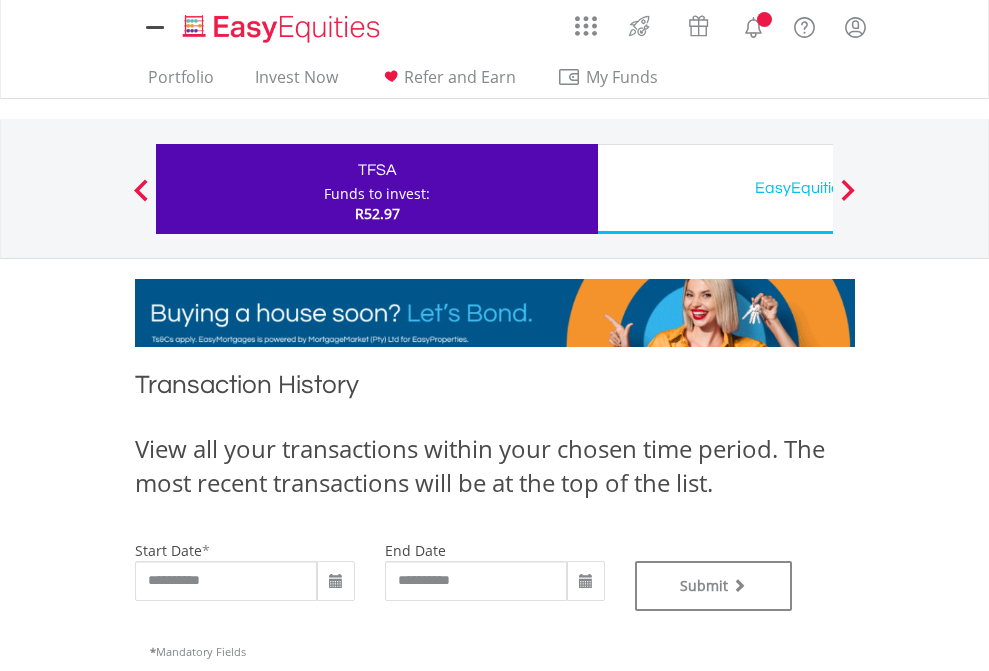 click on "EasyEquities USD" at bounding box center [818, 188] 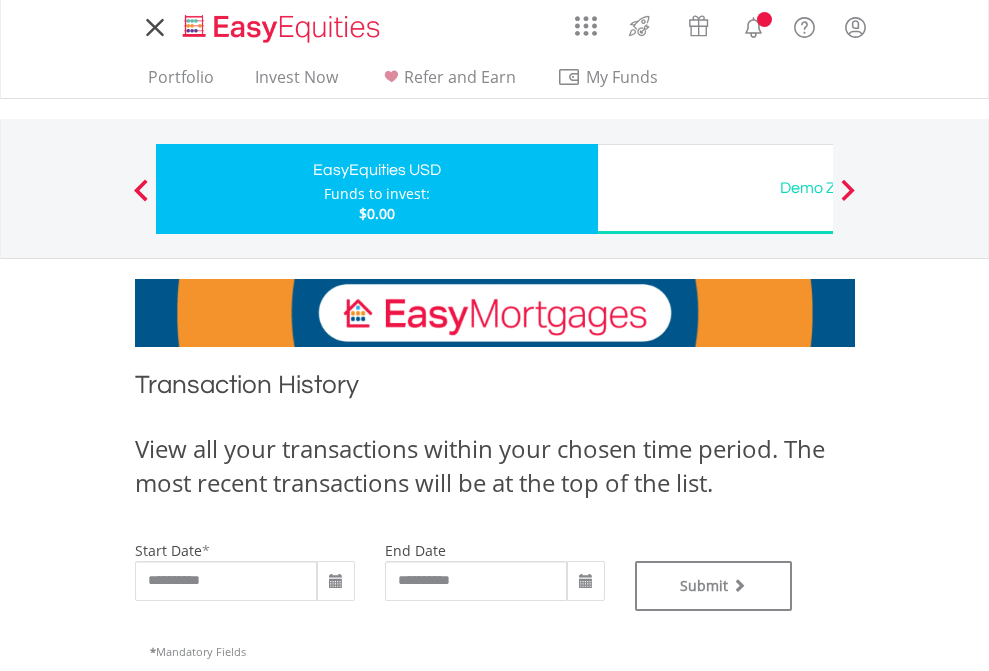 scroll, scrollTop: 0, scrollLeft: 0, axis: both 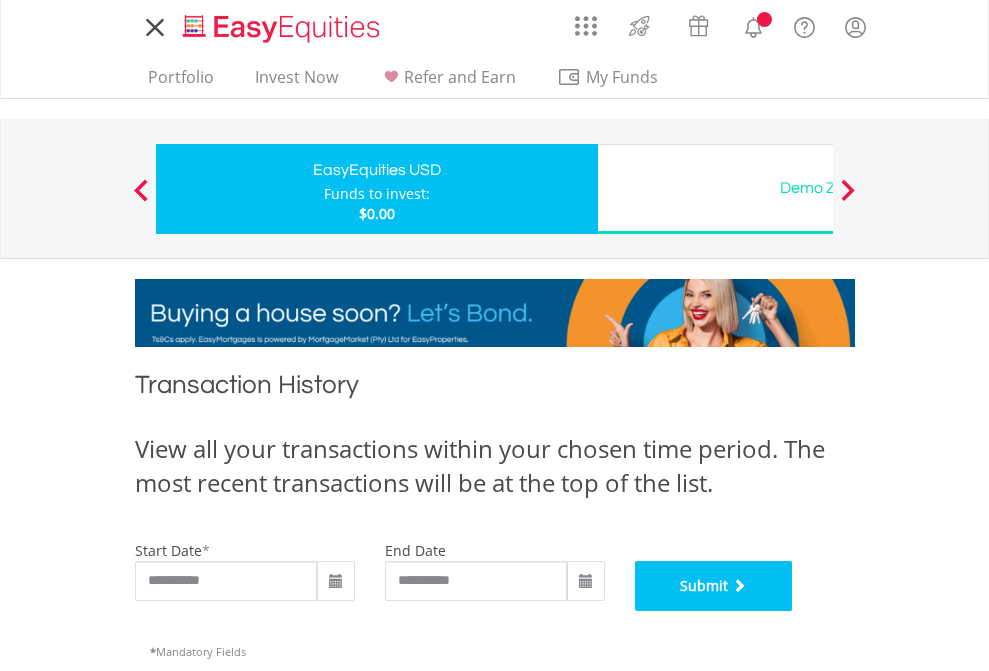 click on "Submit" at bounding box center [714, 586] 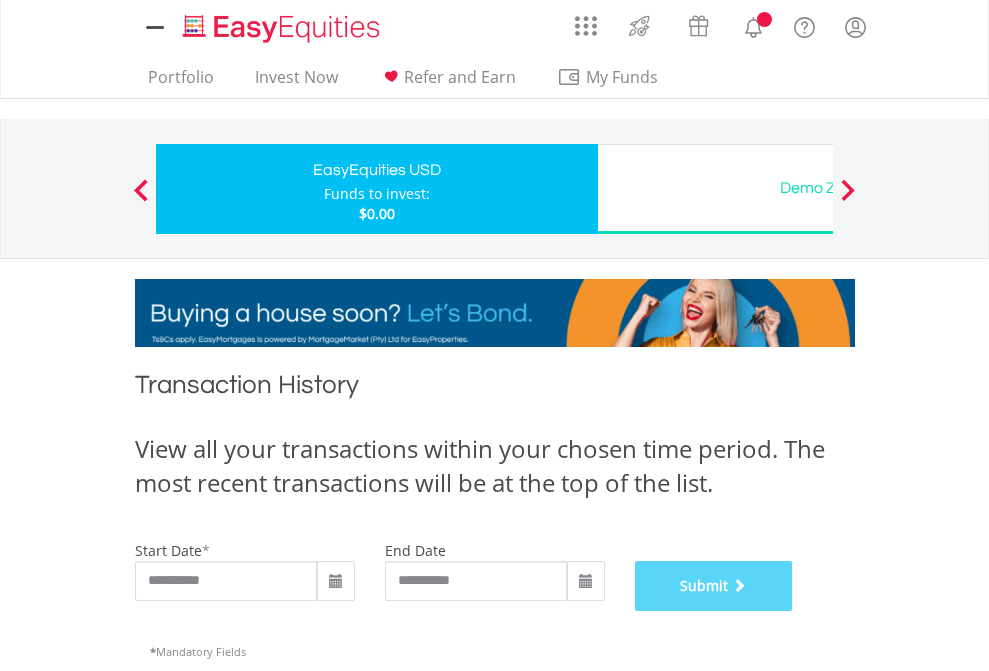 scroll, scrollTop: 811, scrollLeft: 0, axis: vertical 